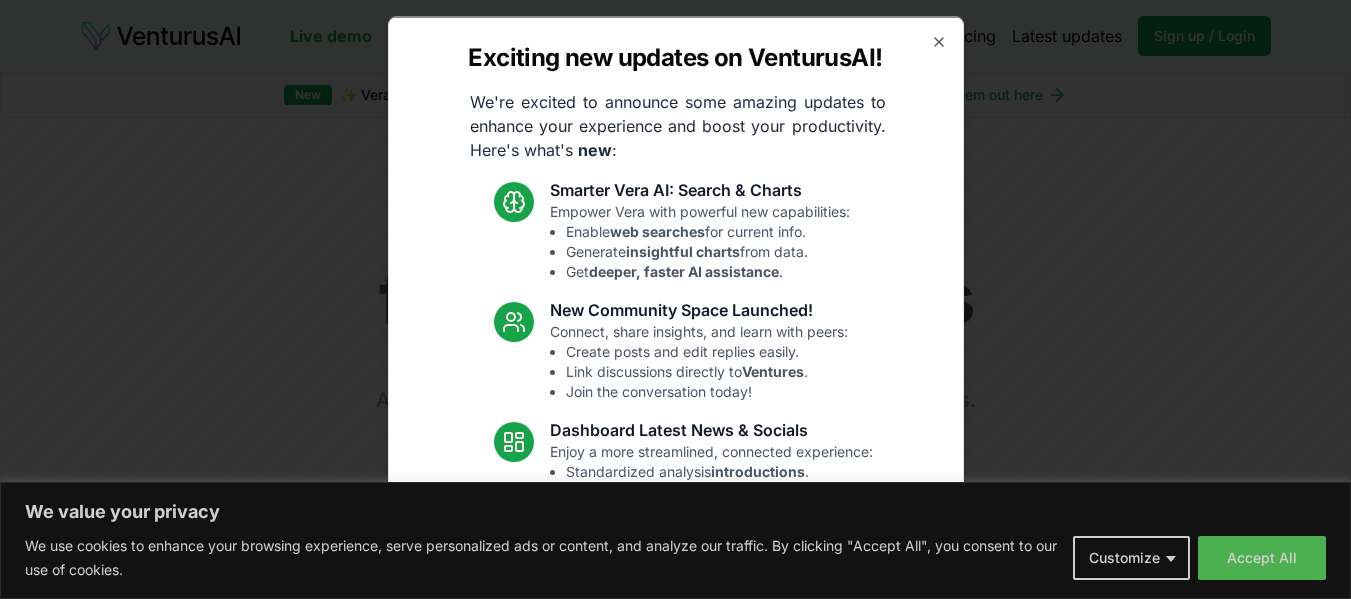 scroll, scrollTop: 0, scrollLeft: 0, axis: both 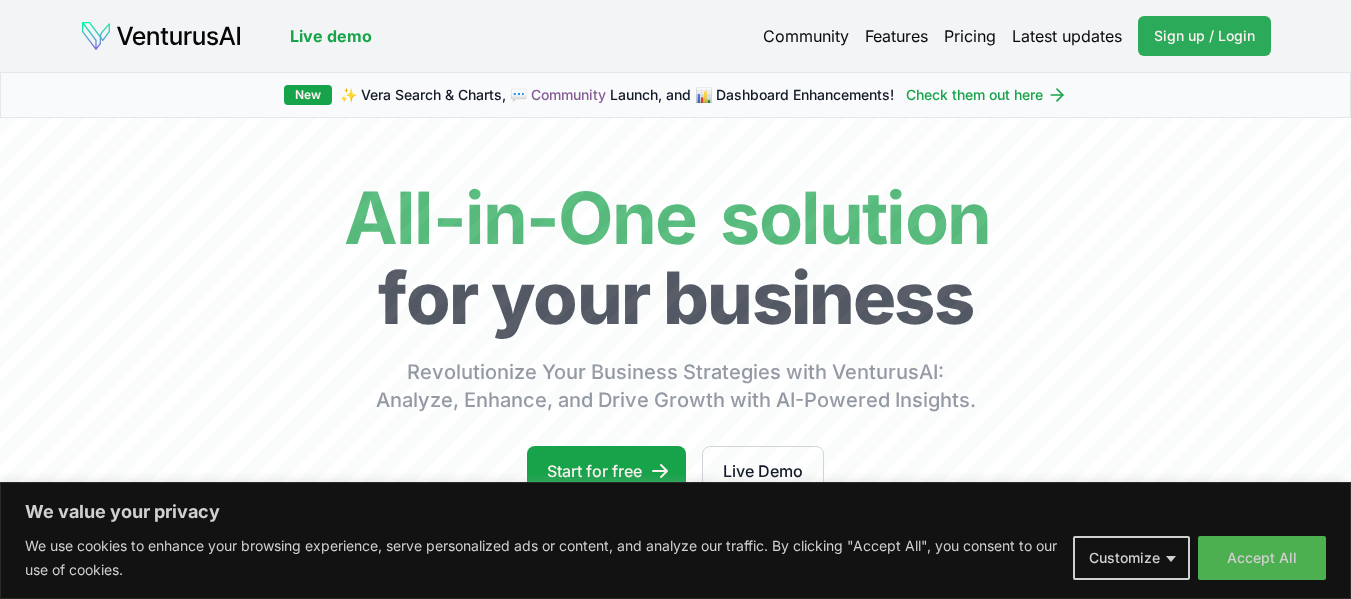click on "Sign up / Login" at bounding box center [1204, 36] 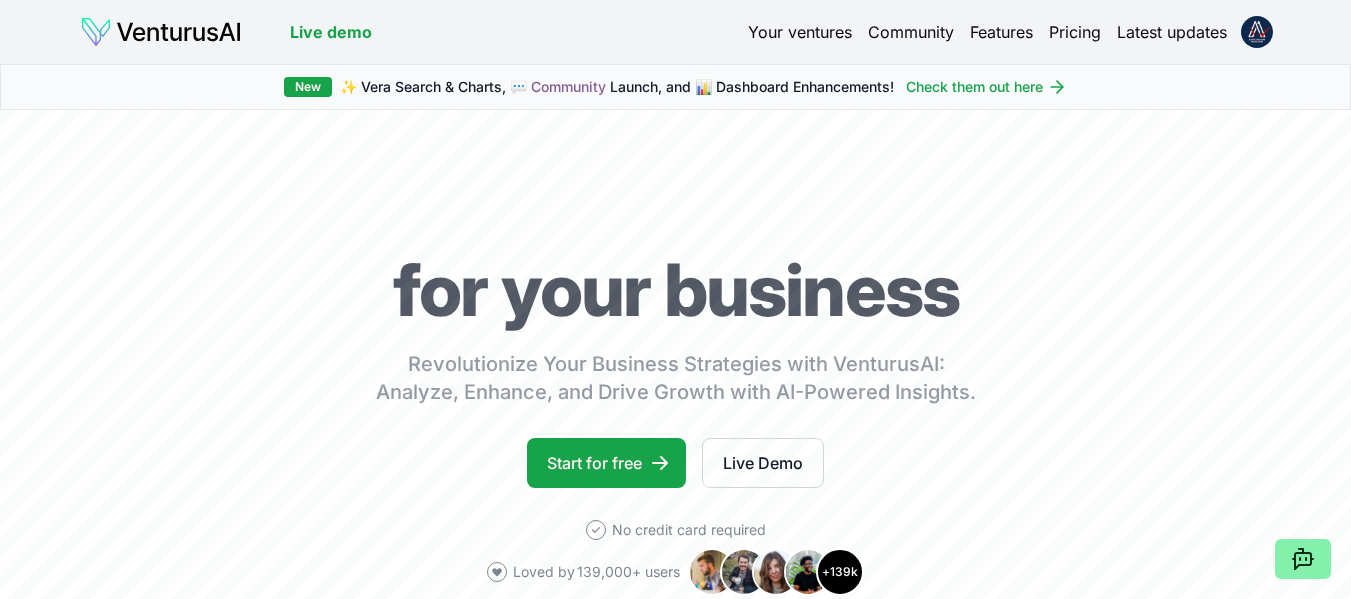 scroll, scrollTop: 0, scrollLeft: 0, axis: both 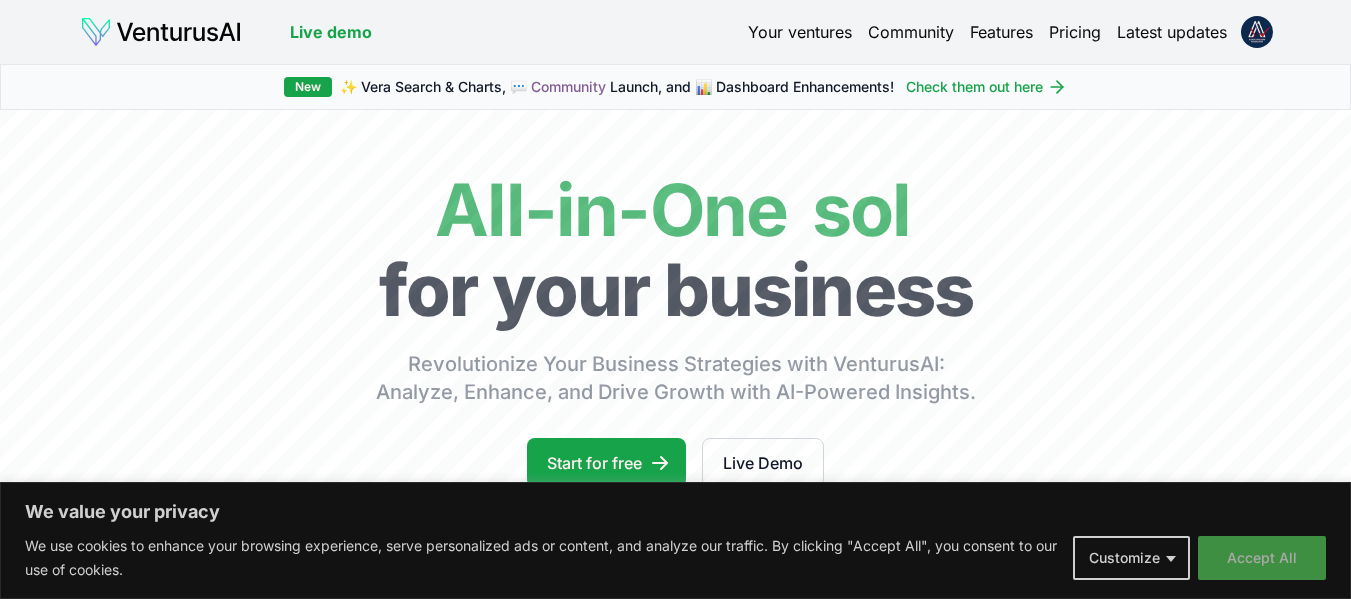 click on "Accept All" at bounding box center [1262, 558] 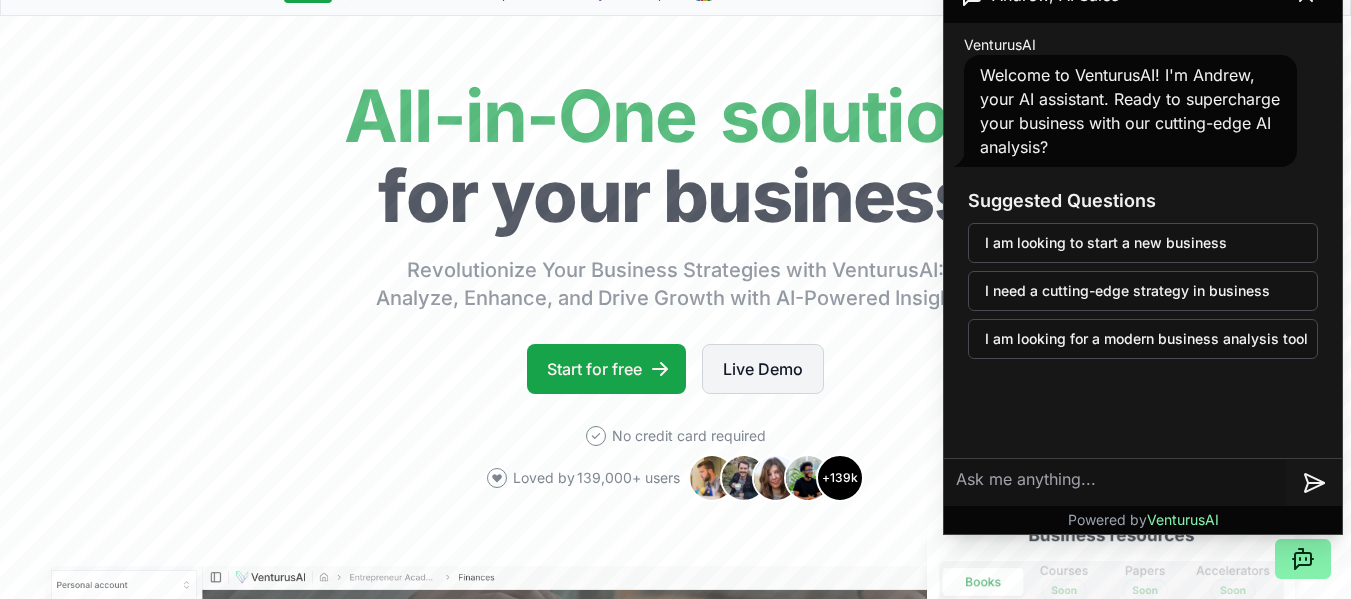 scroll, scrollTop: 0, scrollLeft: 0, axis: both 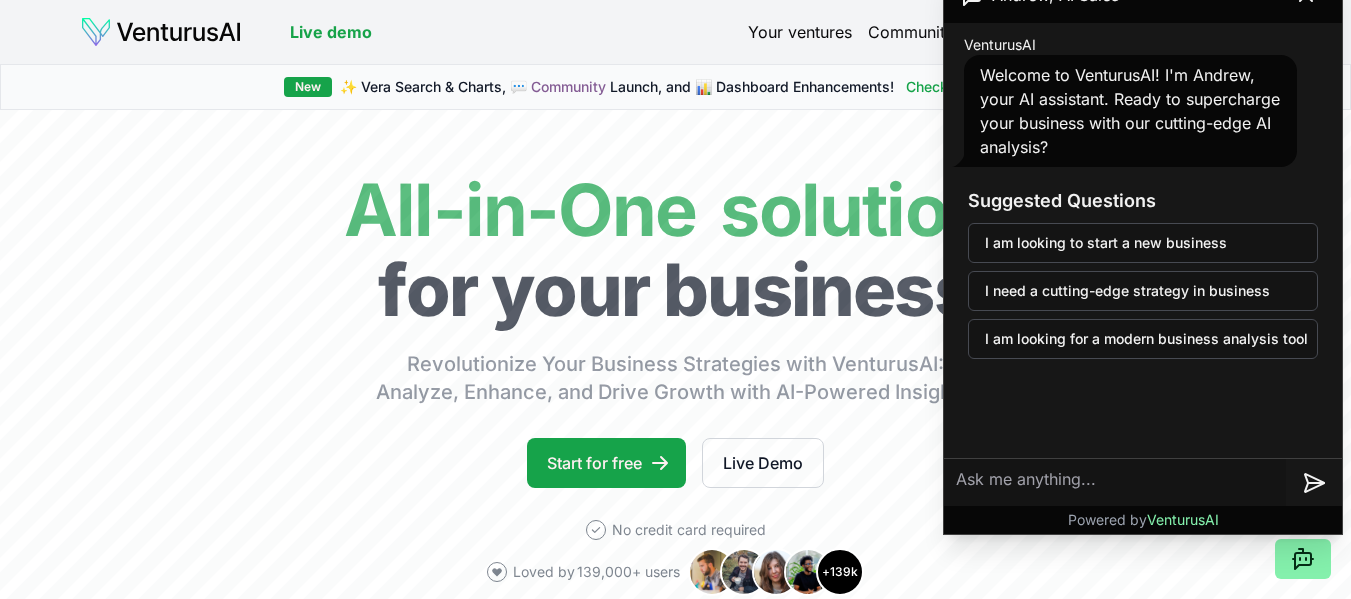 click on "Live demo Your ventures Community Features Pricing Latest updates Live demo" at bounding box center (675, 32) 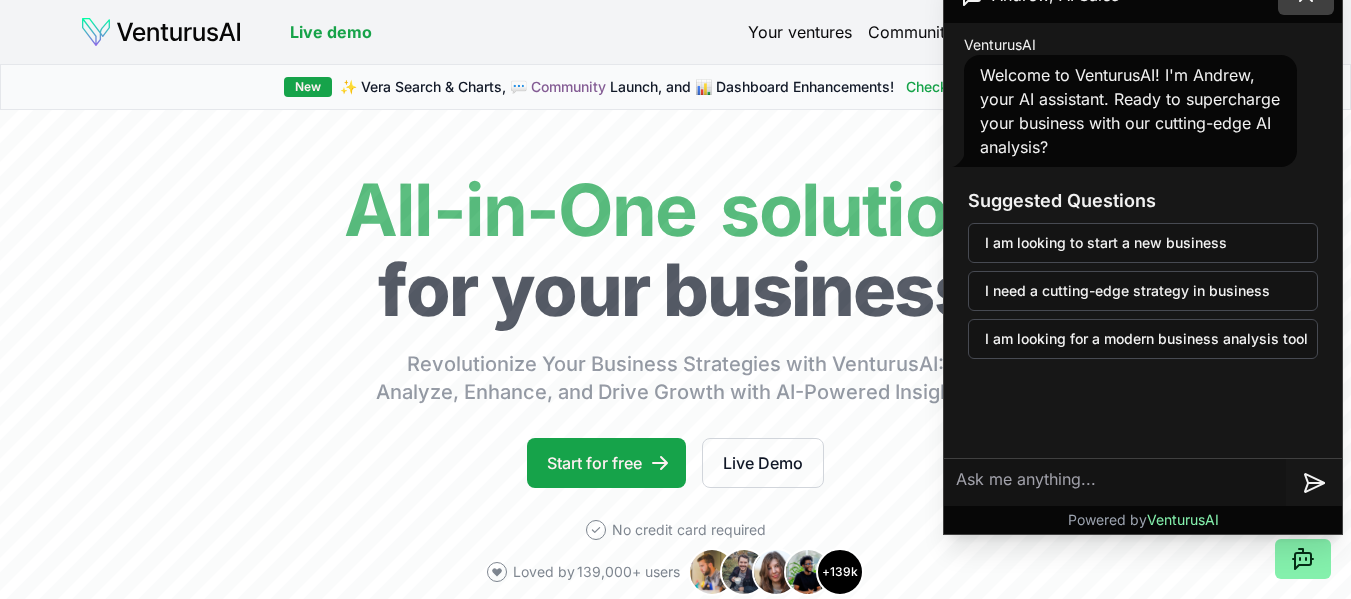click 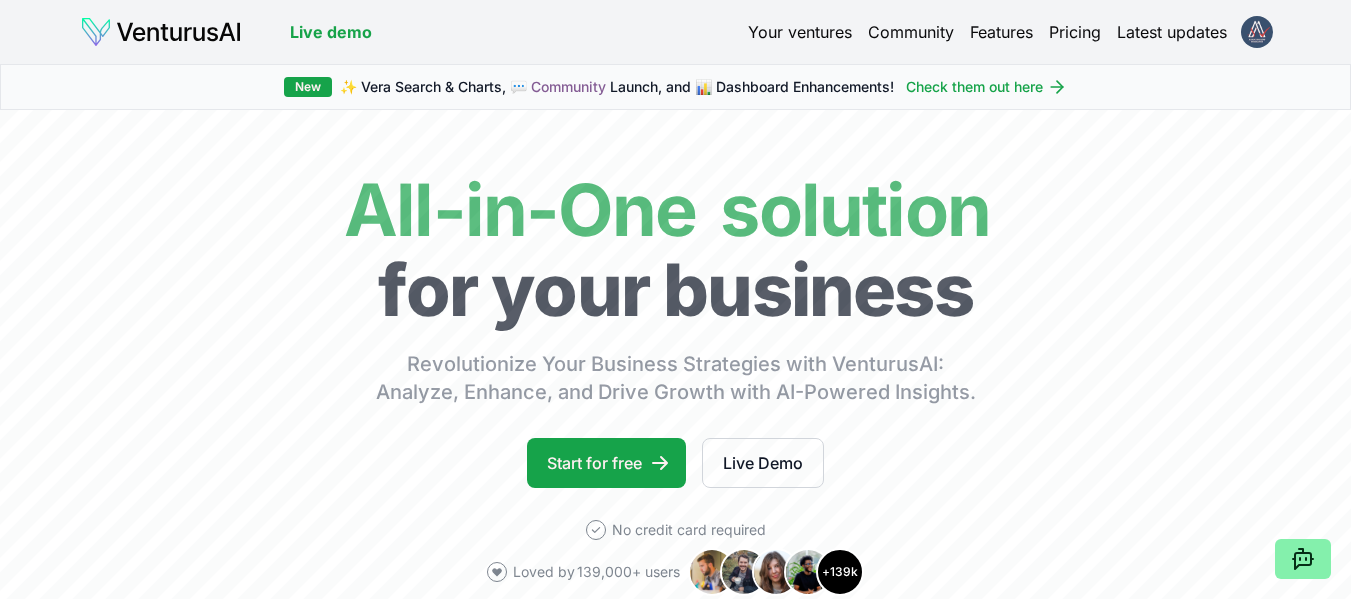 click on "We value your privacy We use cookies to enhance your browsing experience, serve personalized ads or content, and analyze our traffic. By clicking "Accept All", you consent to our use of cookies. Customize    Accept All Customize Consent Preferences   We use cookies to help you navigate efficiently and perform certain functions. You will find detailed information about all cookies under each consent category below. The cookies that are categorized as "Necessary" are stored on your browser as they are essential for enabling the basic functionalities of the site. ...  Show more Necessary Always Active Necessary cookies are required to enable the basic features of this site, such as providing secure log-in or adjusting your consent preferences. These cookies do not store any personally identifiable data. Cookie cookieyes-consent Duration 1 year Description Cookie __cf_bm Duration 1 hour Description This cookie, set by Cloudflare, is used to support Cloudflare Bot Management.  Cookie _cfuvid Duration session lidc" at bounding box center [675, 299] 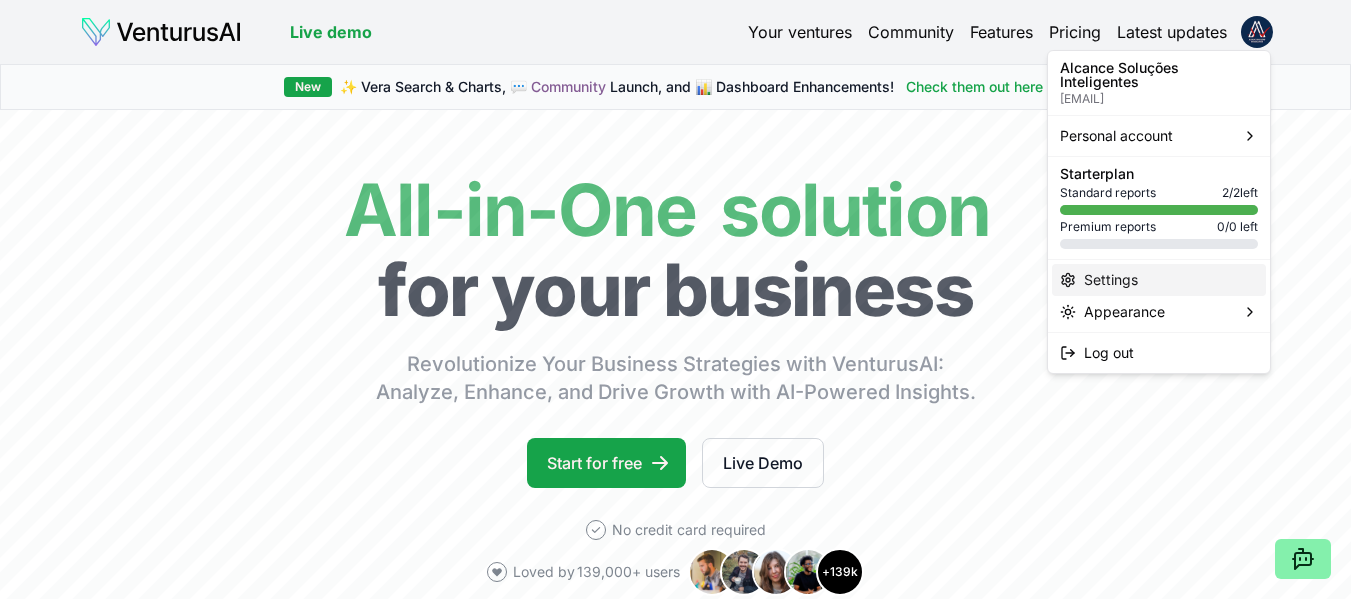 click on "Settings" at bounding box center [1159, 280] 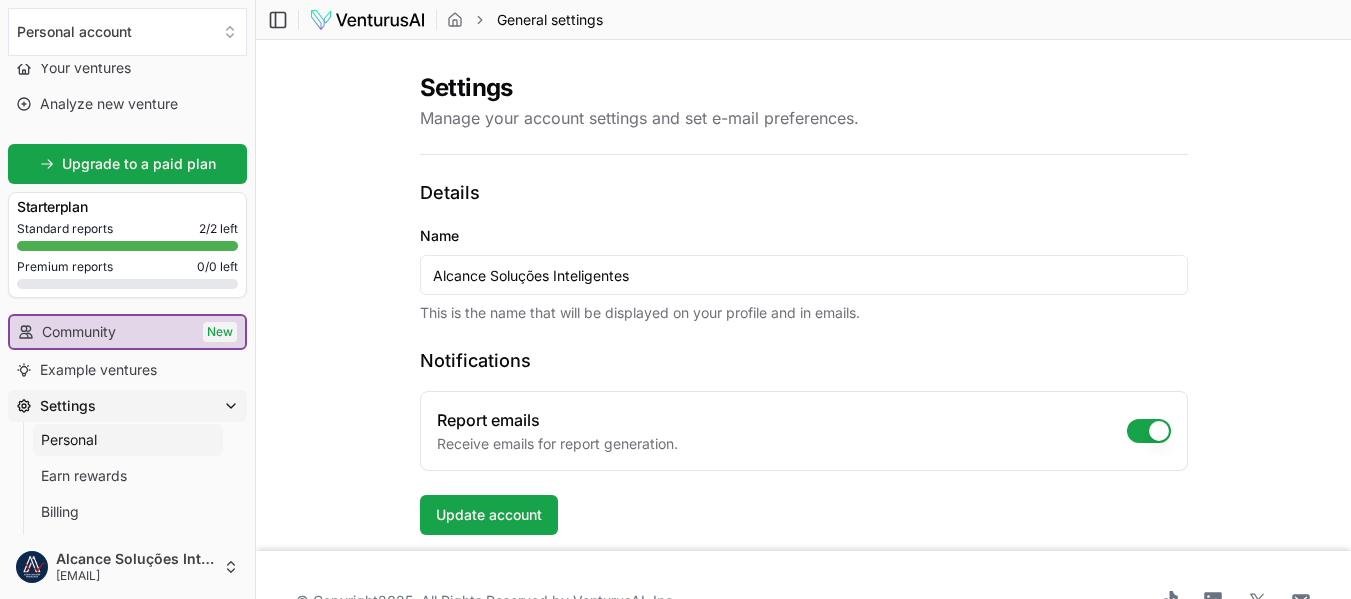 scroll, scrollTop: 163, scrollLeft: 0, axis: vertical 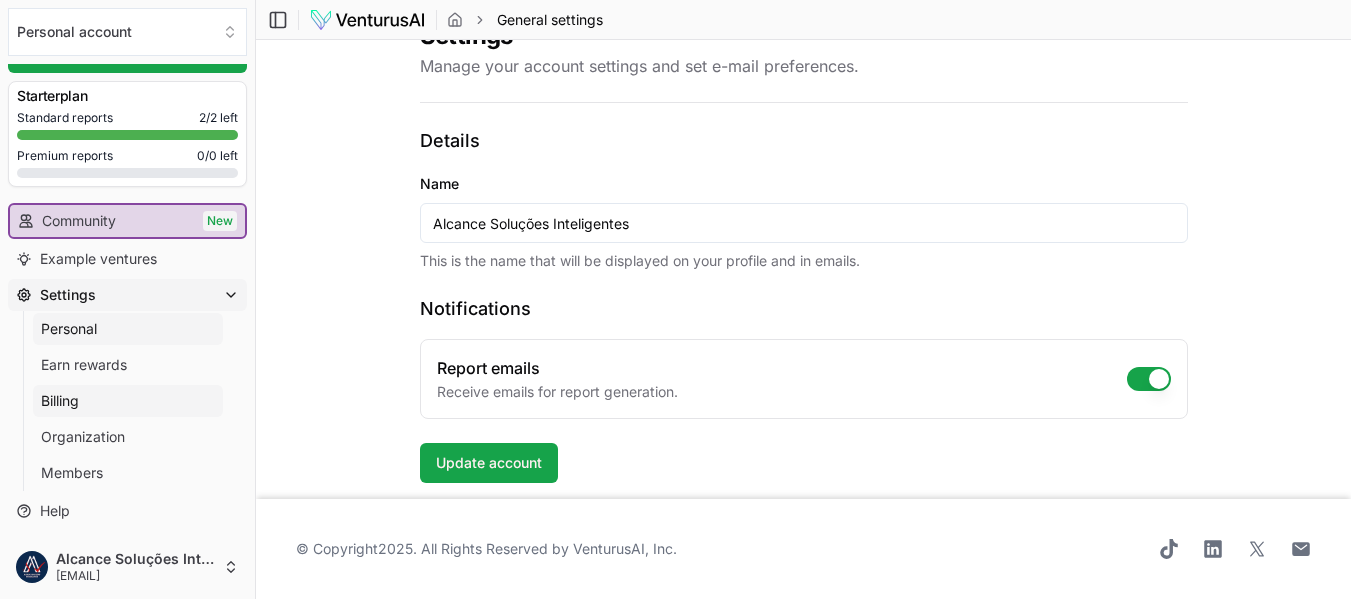 click on "Billing" at bounding box center (128, 401) 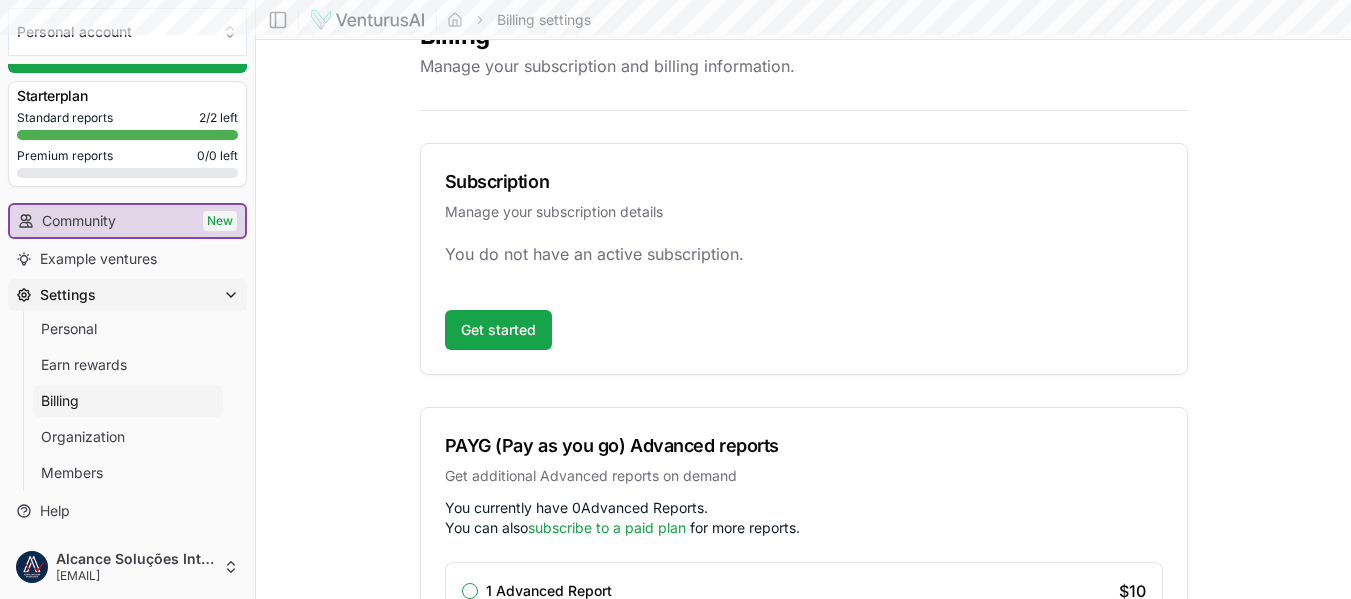 scroll, scrollTop: 0, scrollLeft: 0, axis: both 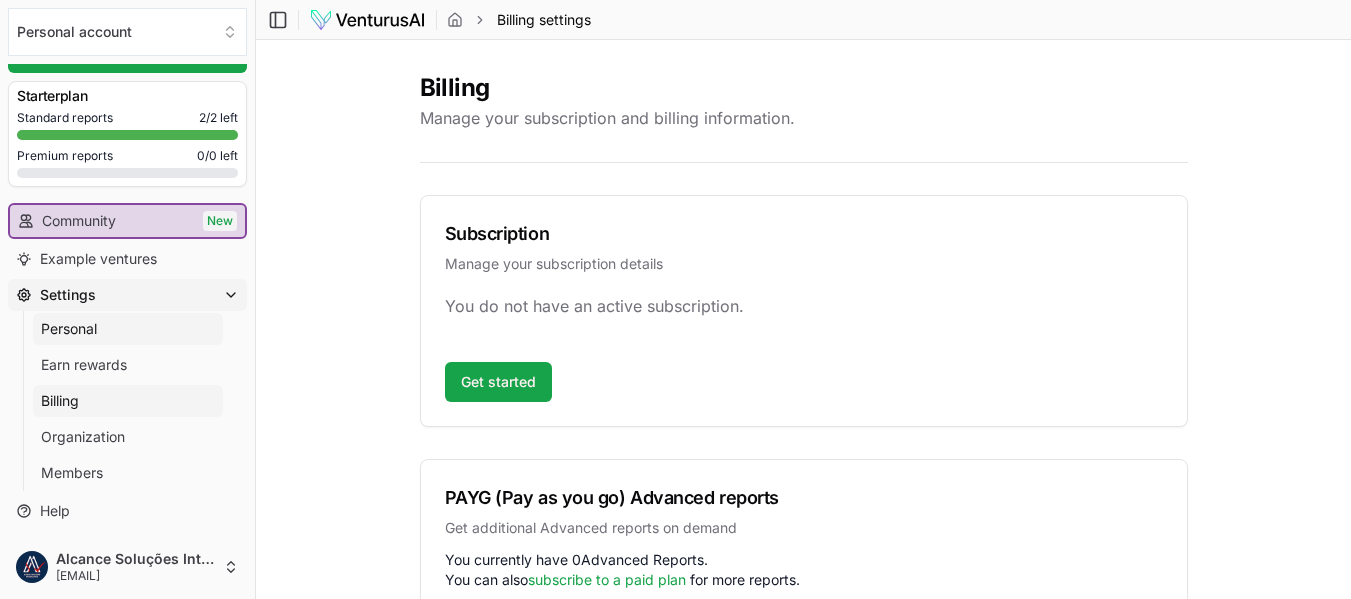 click on "Personal" at bounding box center [69, 329] 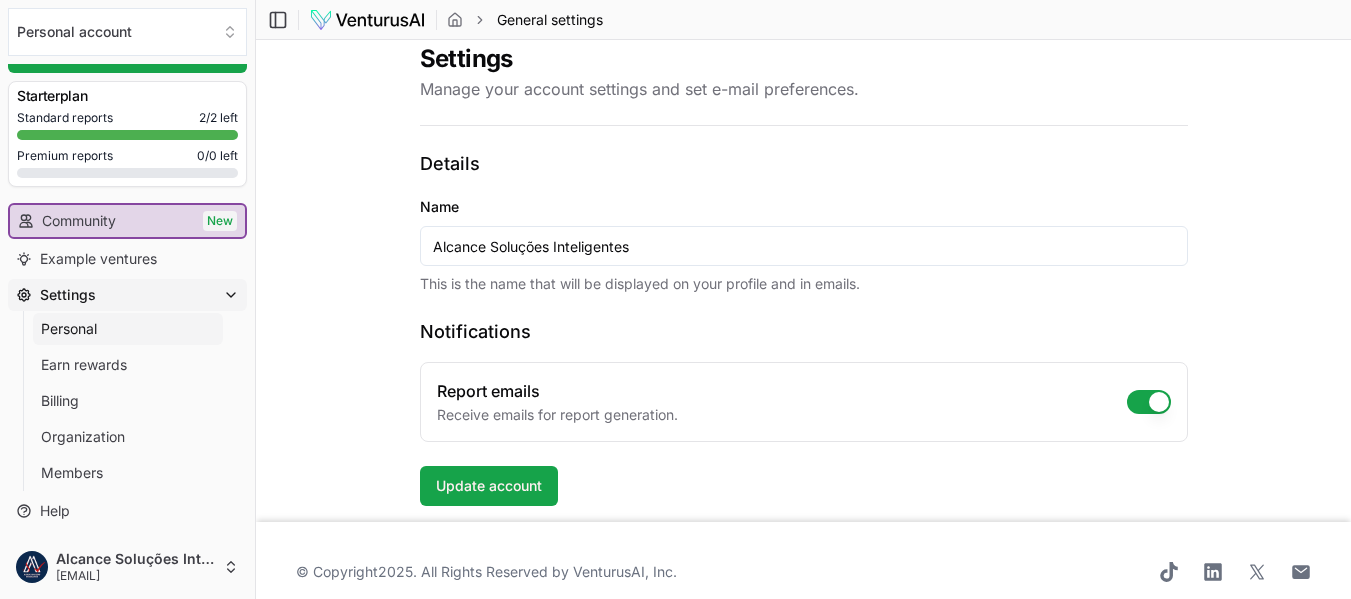 scroll, scrollTop: 52, scrollLeft: 0, axis: vertical 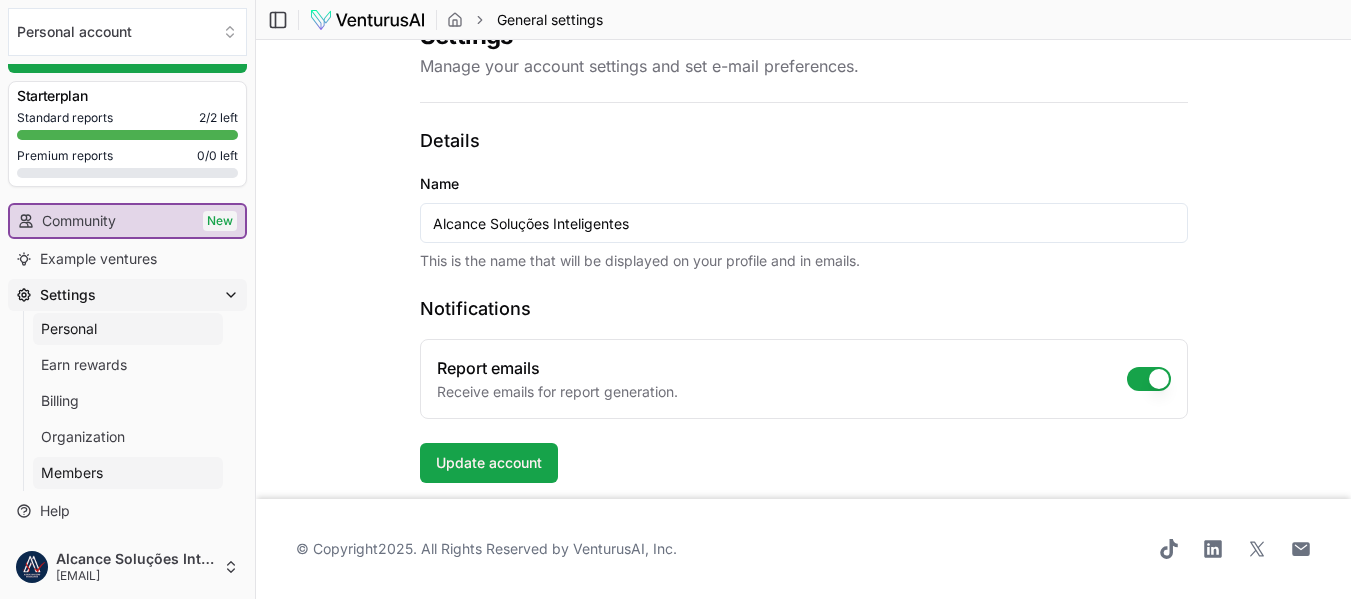 click on "Members" at bounding box center (72, 473) 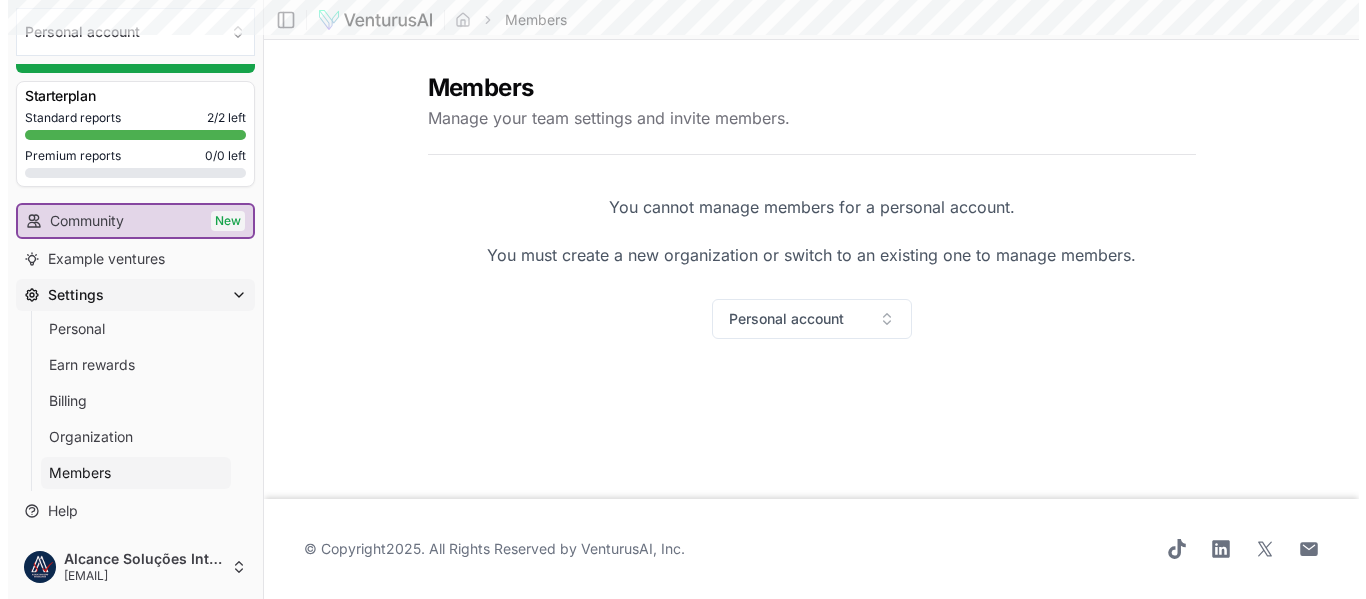 scroll, scrollTop: 0, scrollLeft: 0, axis: both 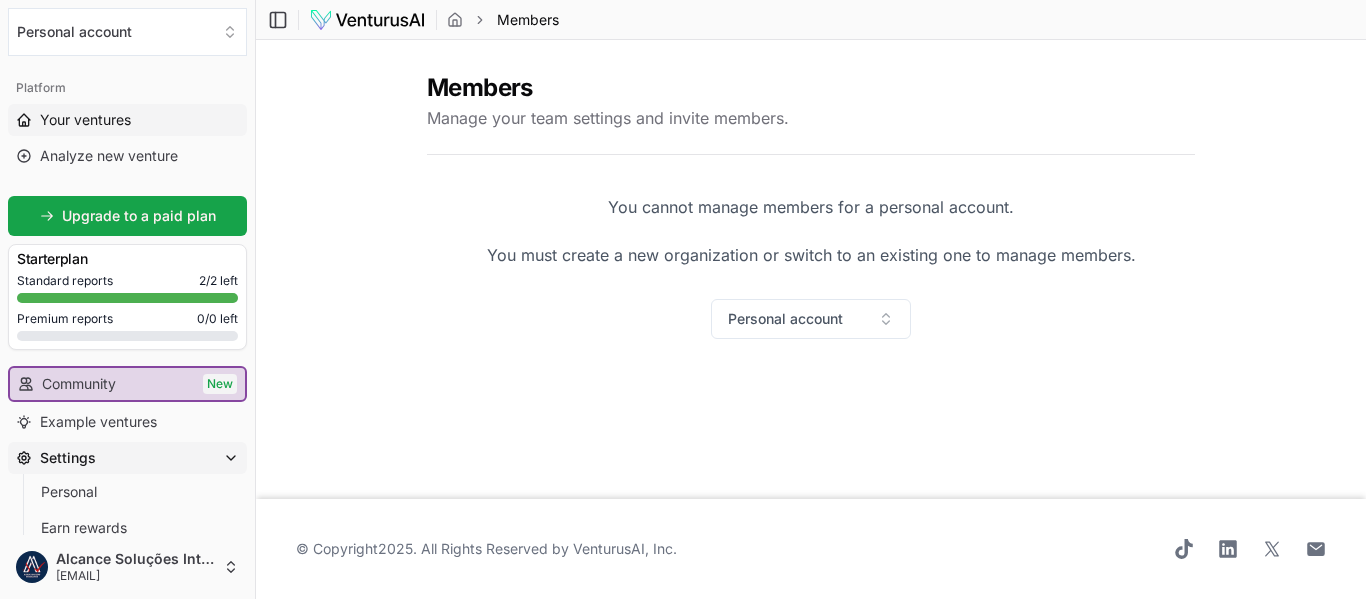 click on "Your ventures" at bounding box center (85, 120) 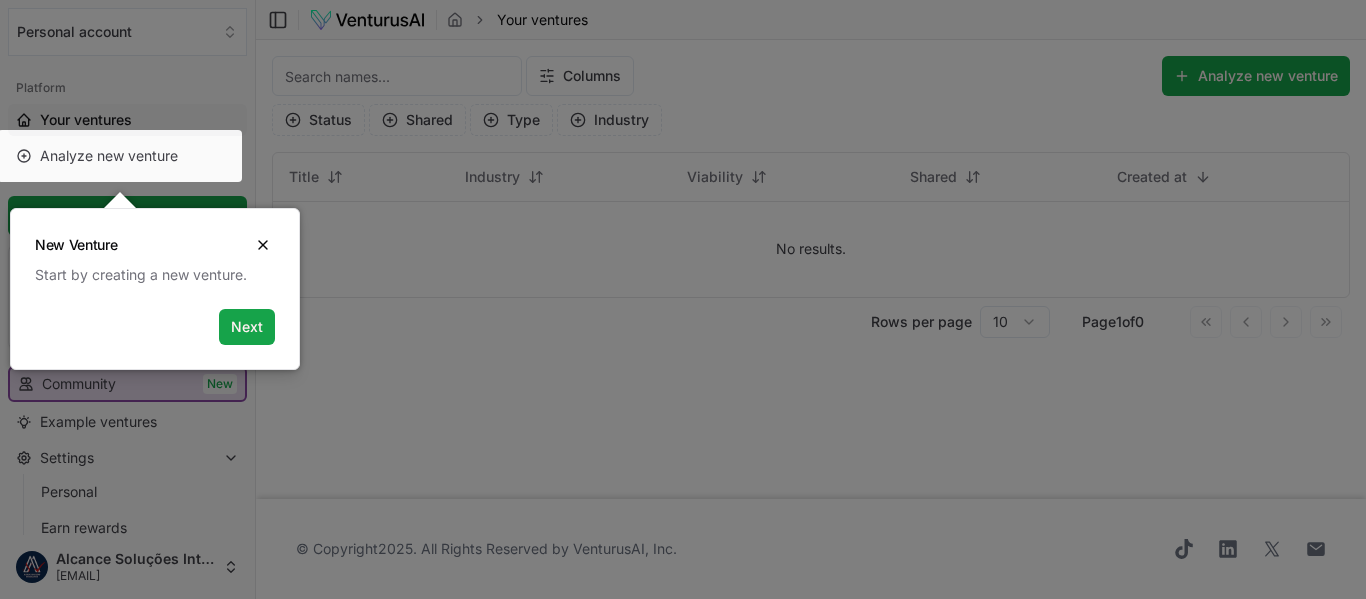 click on "[STREET_NAME]" at bounding box center (155, 237) 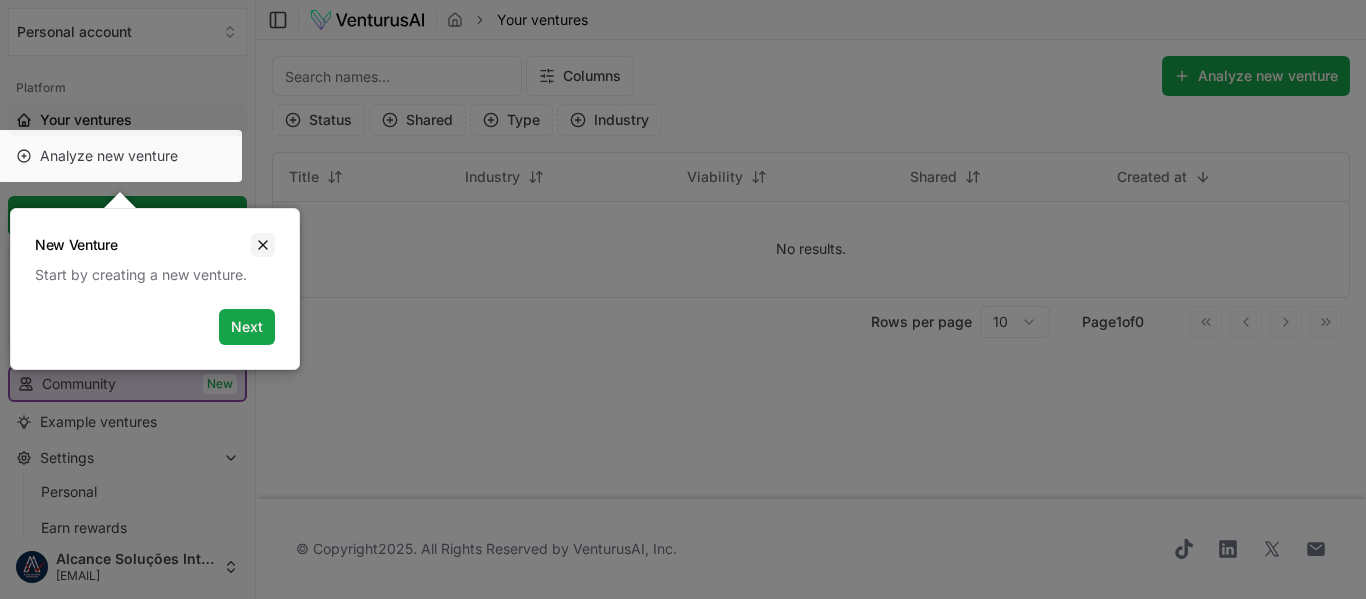 click 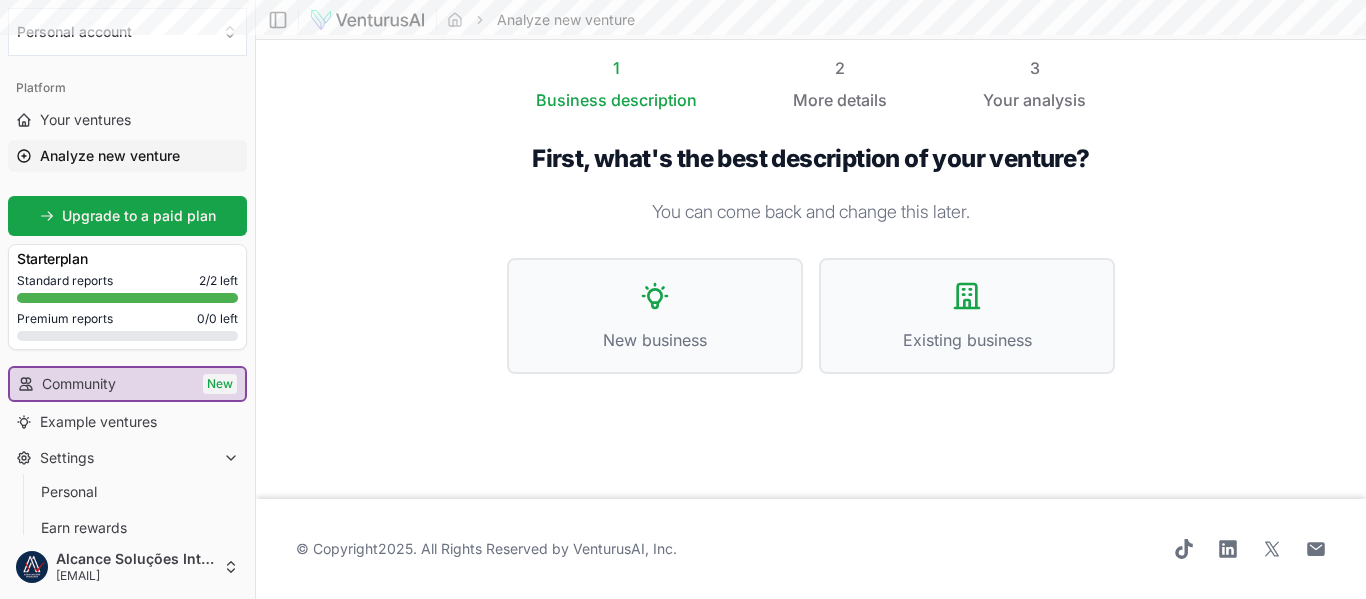 click on "Analyze new venture" at bounding box center (110, 156) 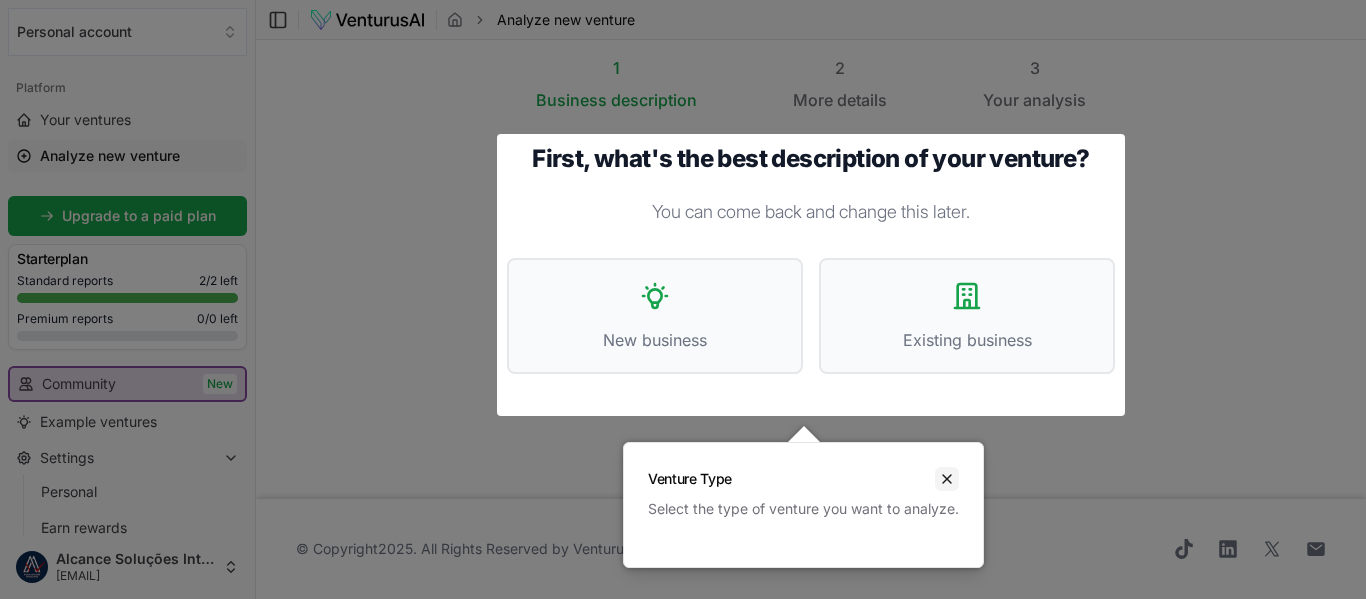 click 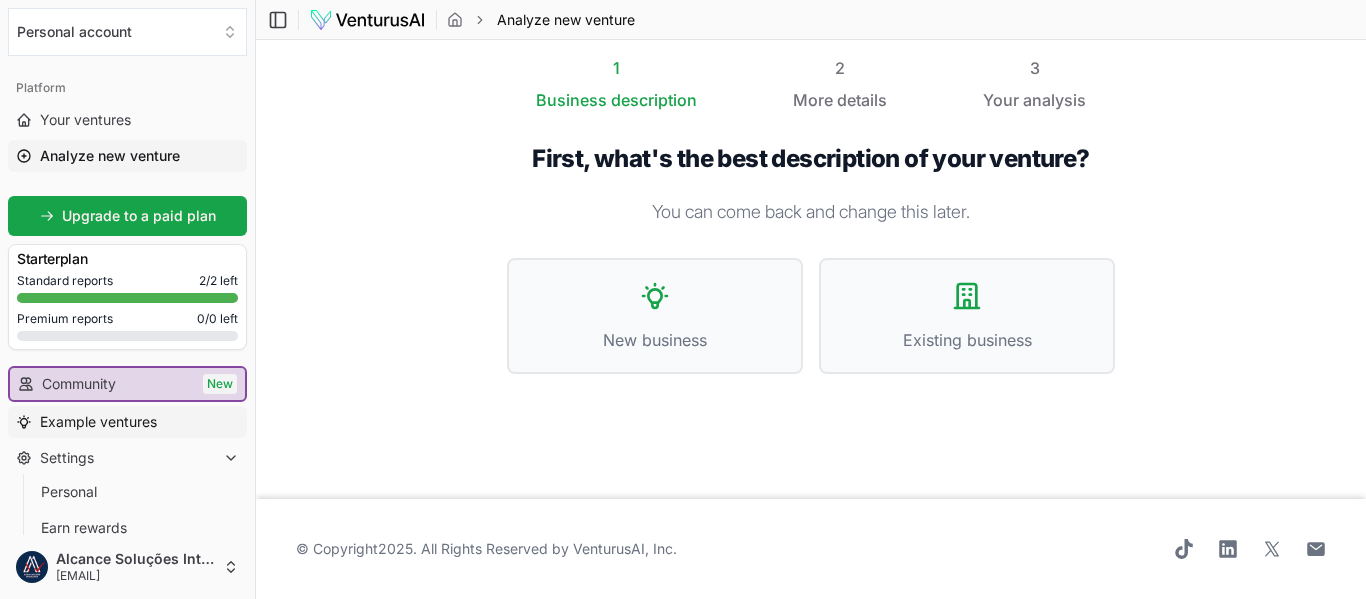 click on "Example ventures" at bounding box center [98, 422] 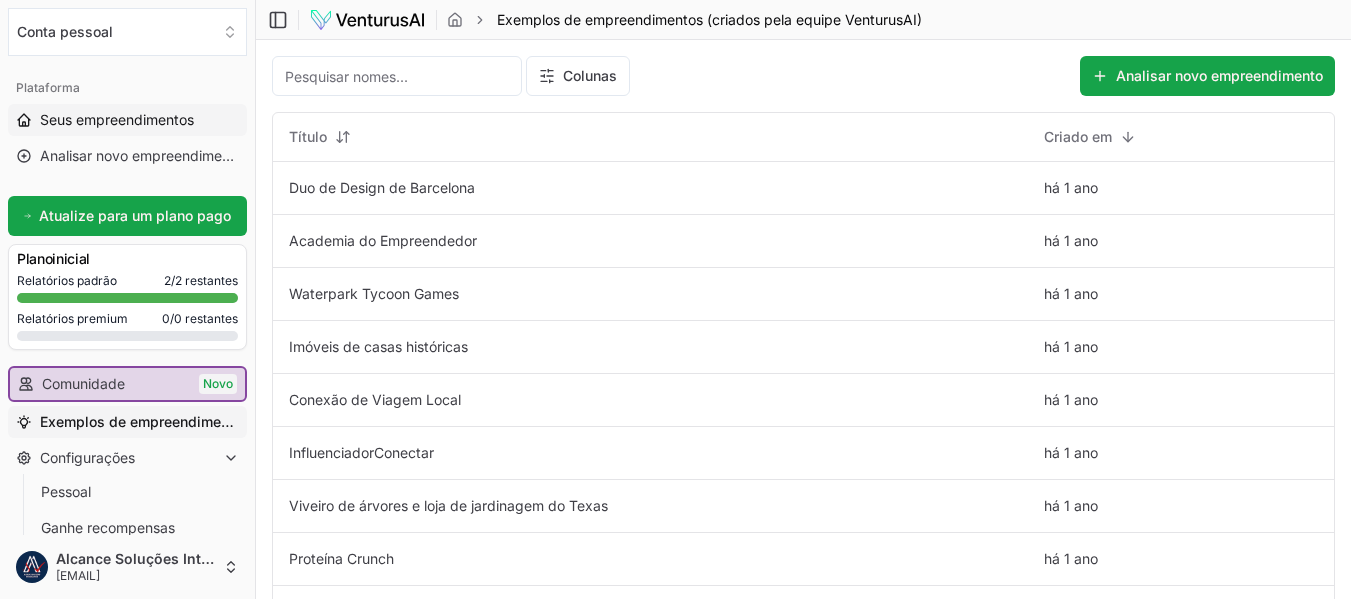 click on "Seus empreendimentos" at bounding box center [117, 119] 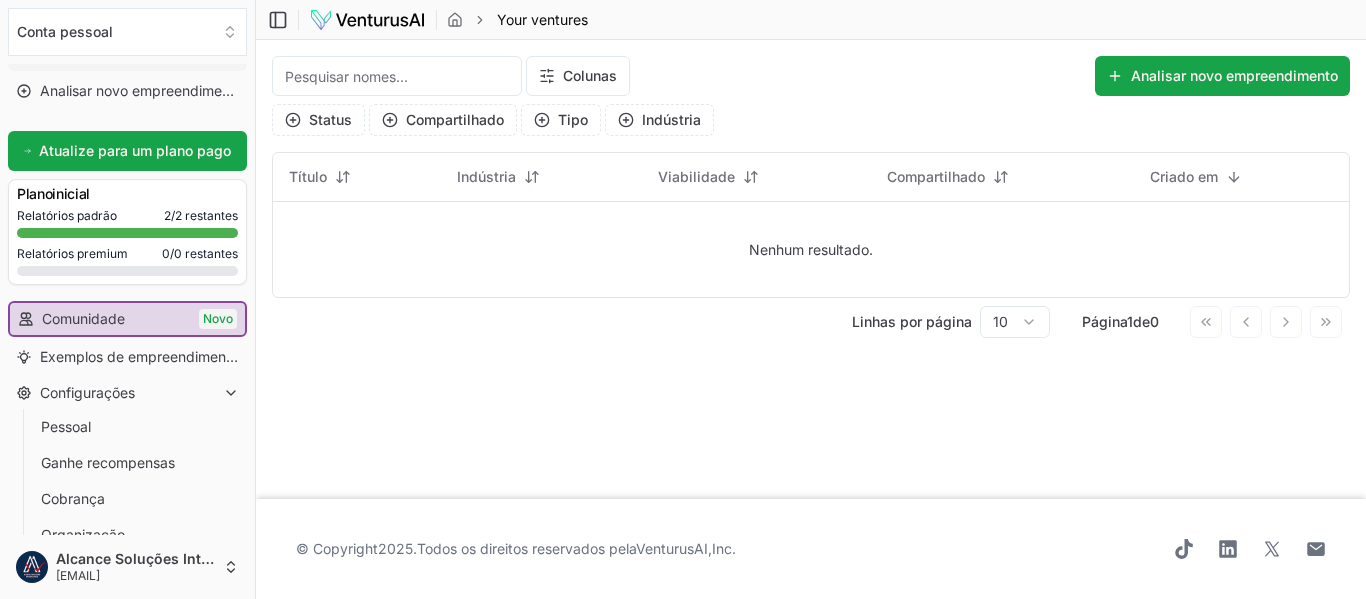 scroll, scrollTop: 100, scrollLeft: 0, axis: vertical 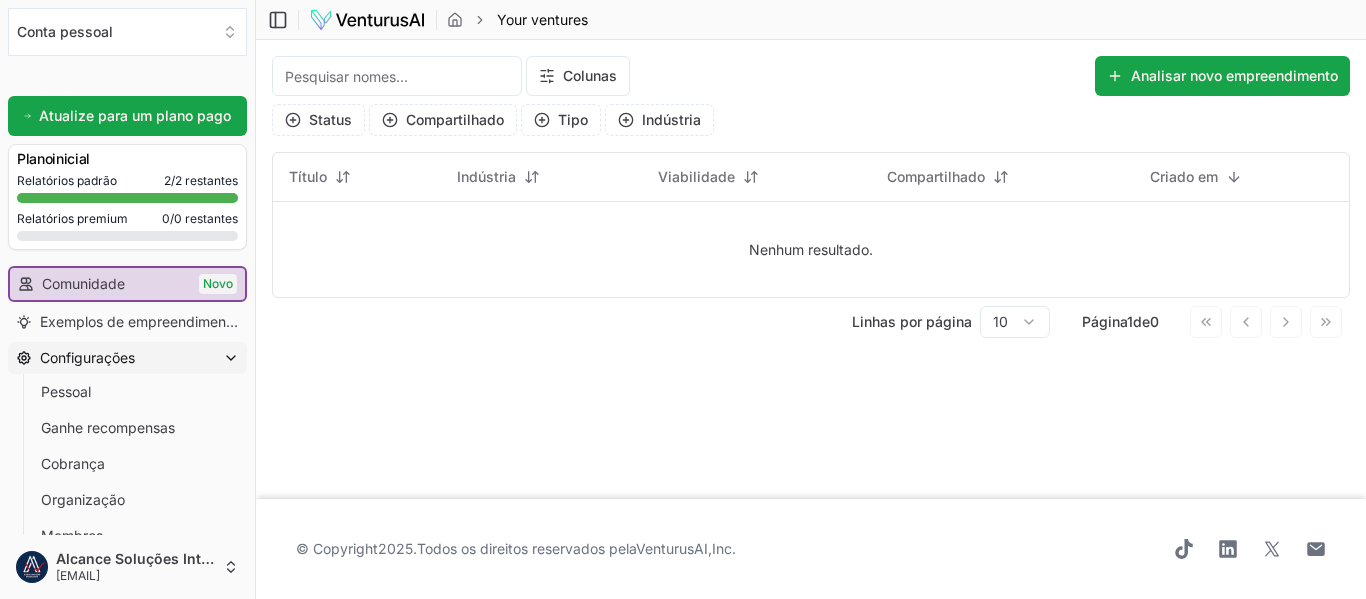 click 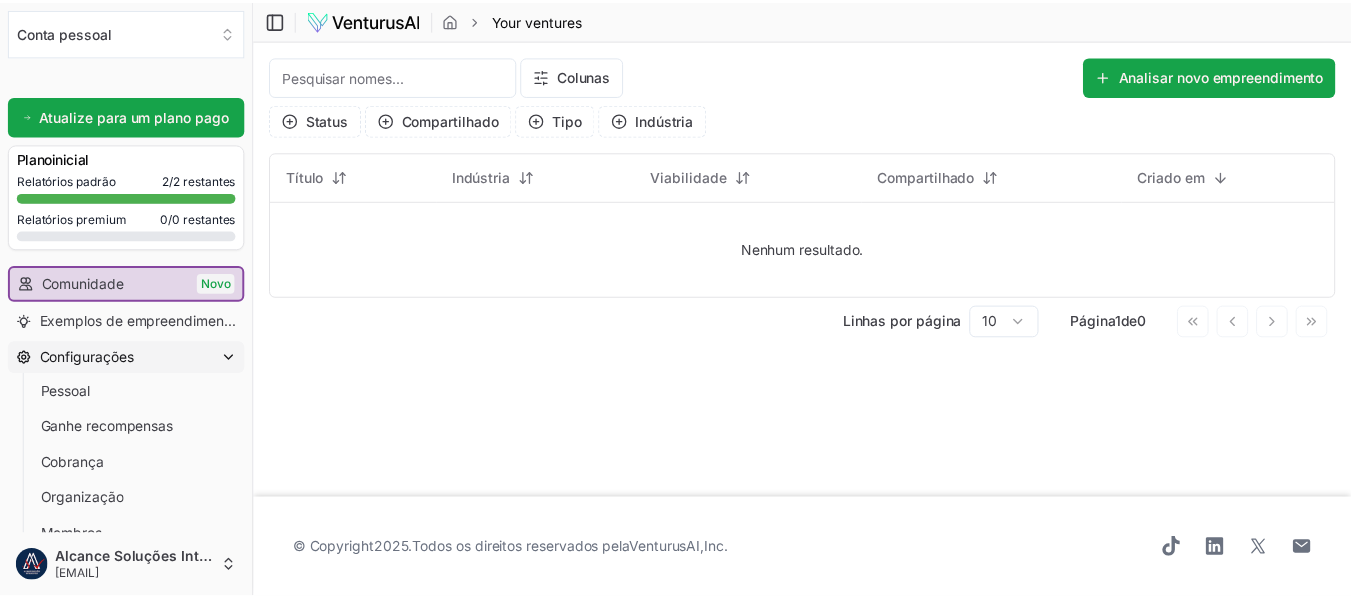 scroll, scrollTop: 0, scrollLeft: 0, axis: both 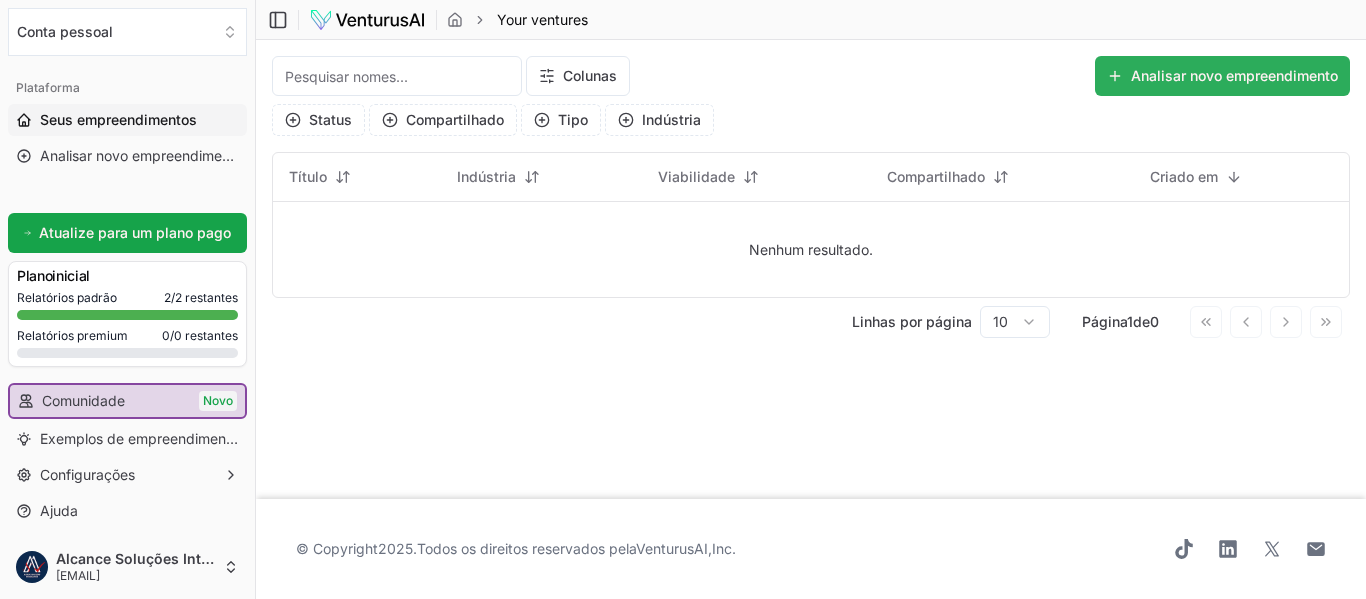 click on "Analisar novo empreendimento" at bounding box center [1234, 76] 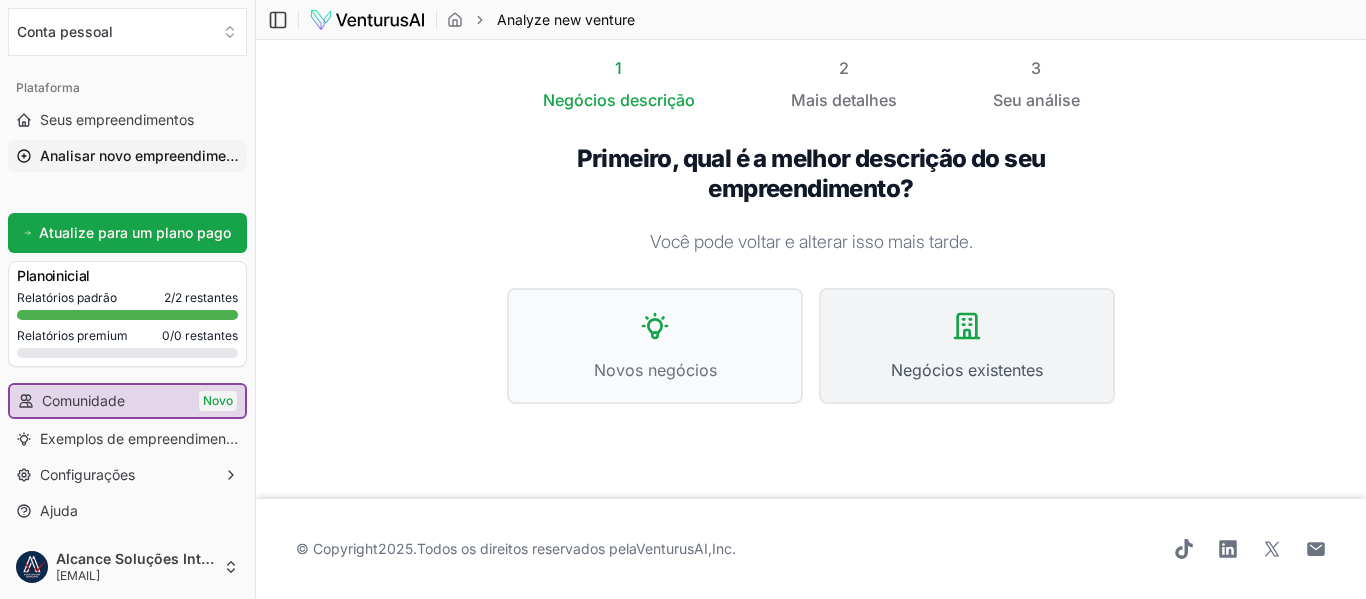 click on "Negócios existentes" at bounding box center (967, 346) 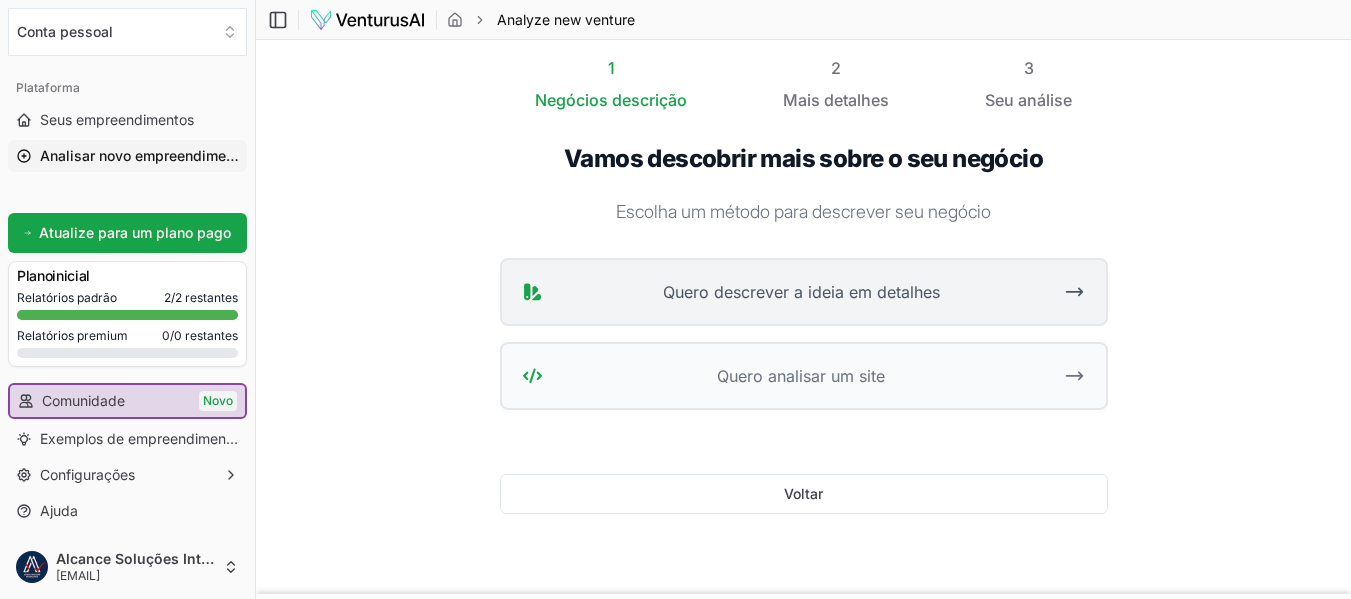 click on "Quero descrever a ideia em detalhes" at bounding box center (801, 292) 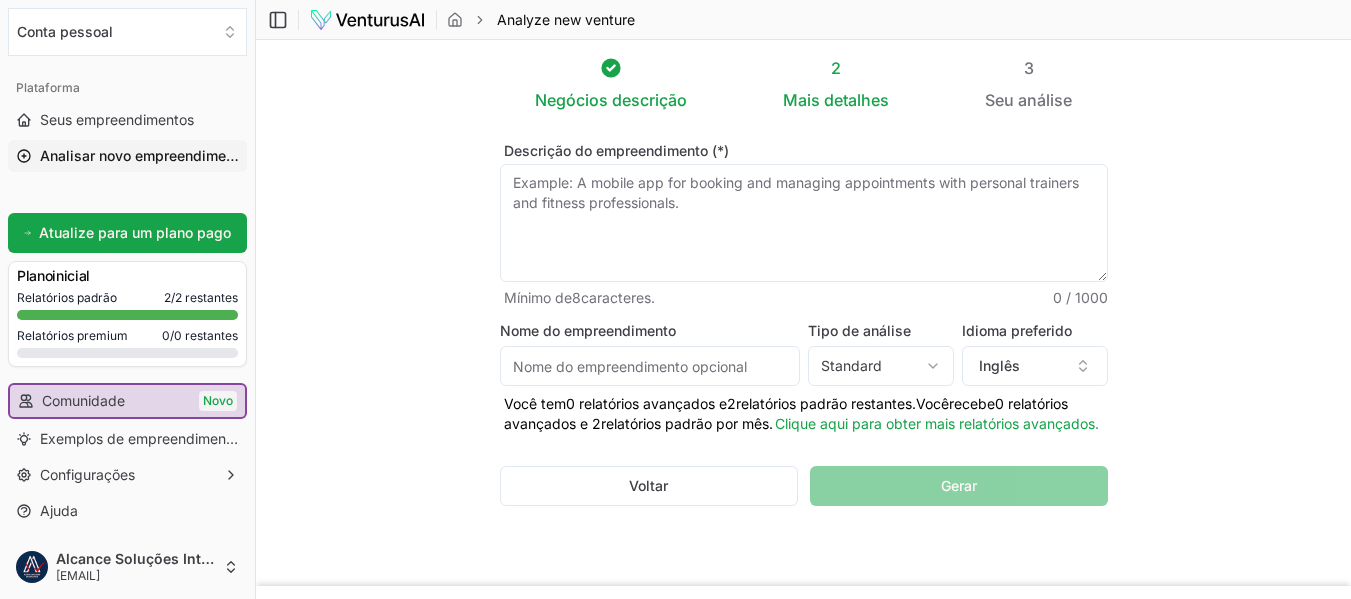 click on "Descrição do empreendimento (*)" at bounding box center [804, 223] 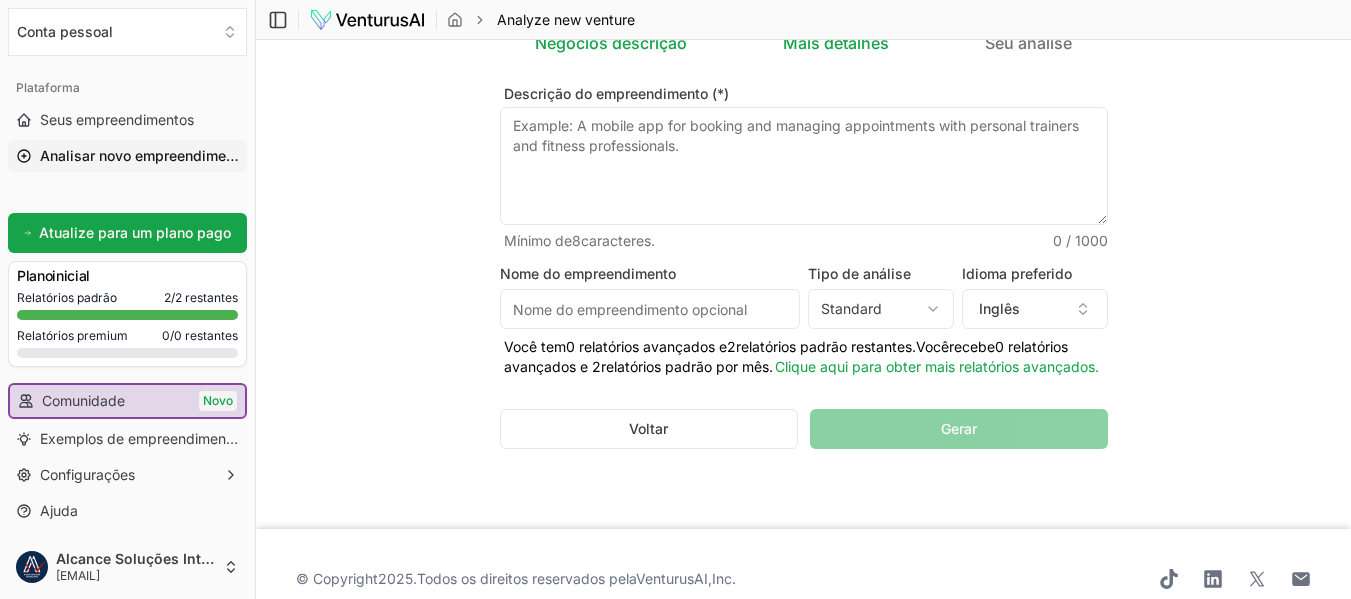 scroll, scrollTop: 107, scrollLeft: 0, axis: vertical 